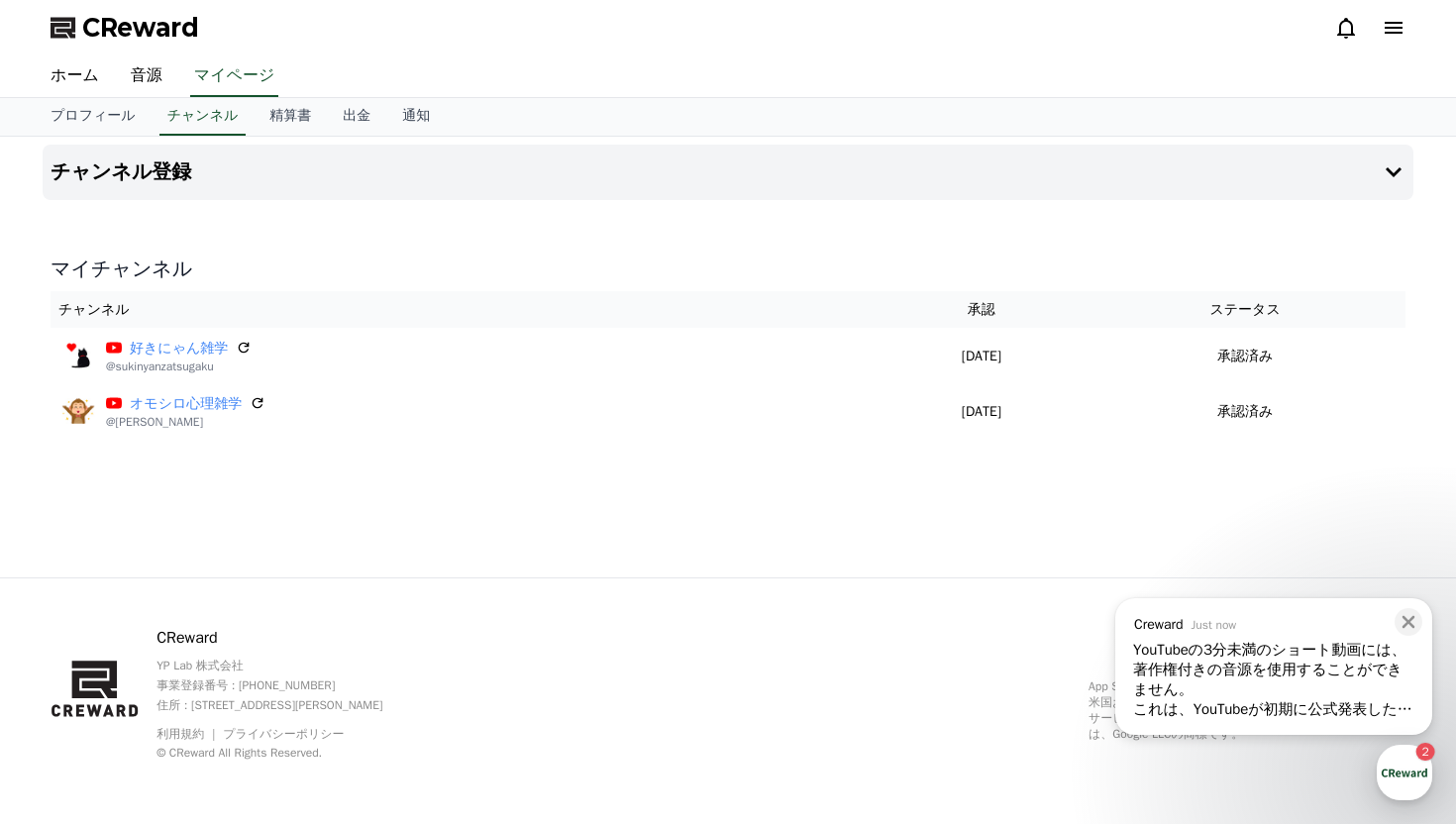 scroll, scrollTop: 0, scrollLeft: 0, axis: both 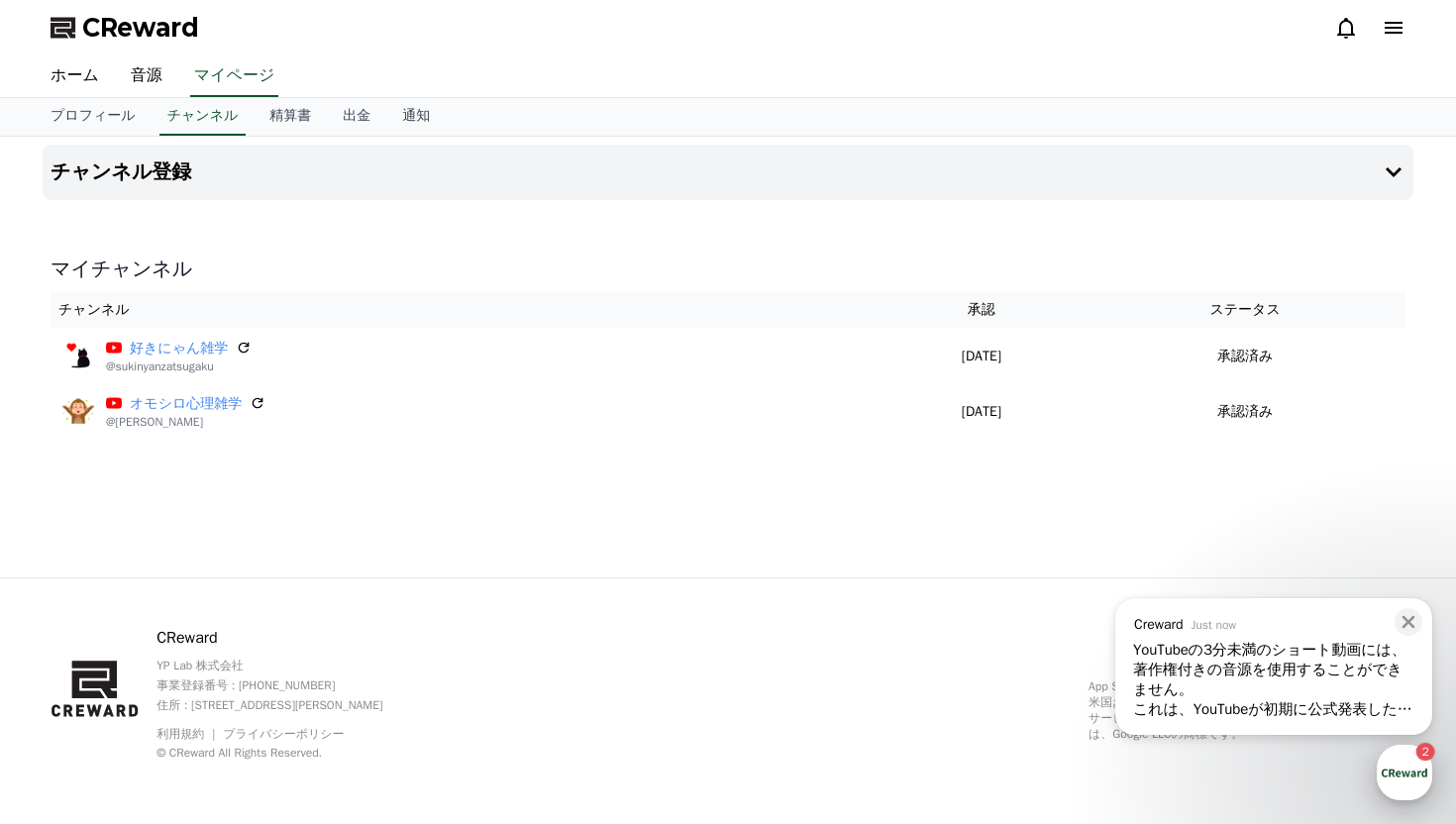 click at bounding box center [1404, 772] 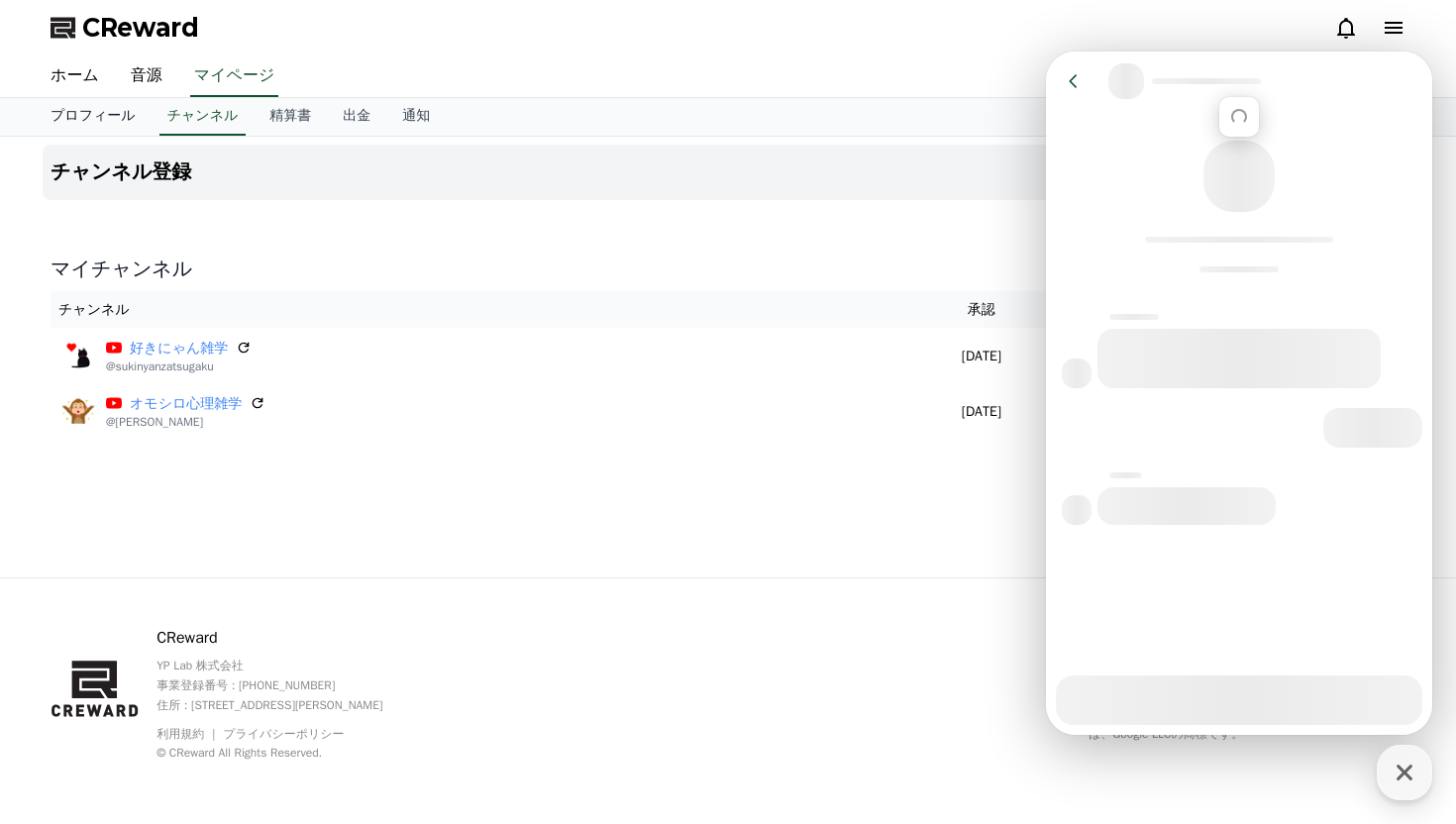 click on "プロフィール" at bounding box center [93, 117] 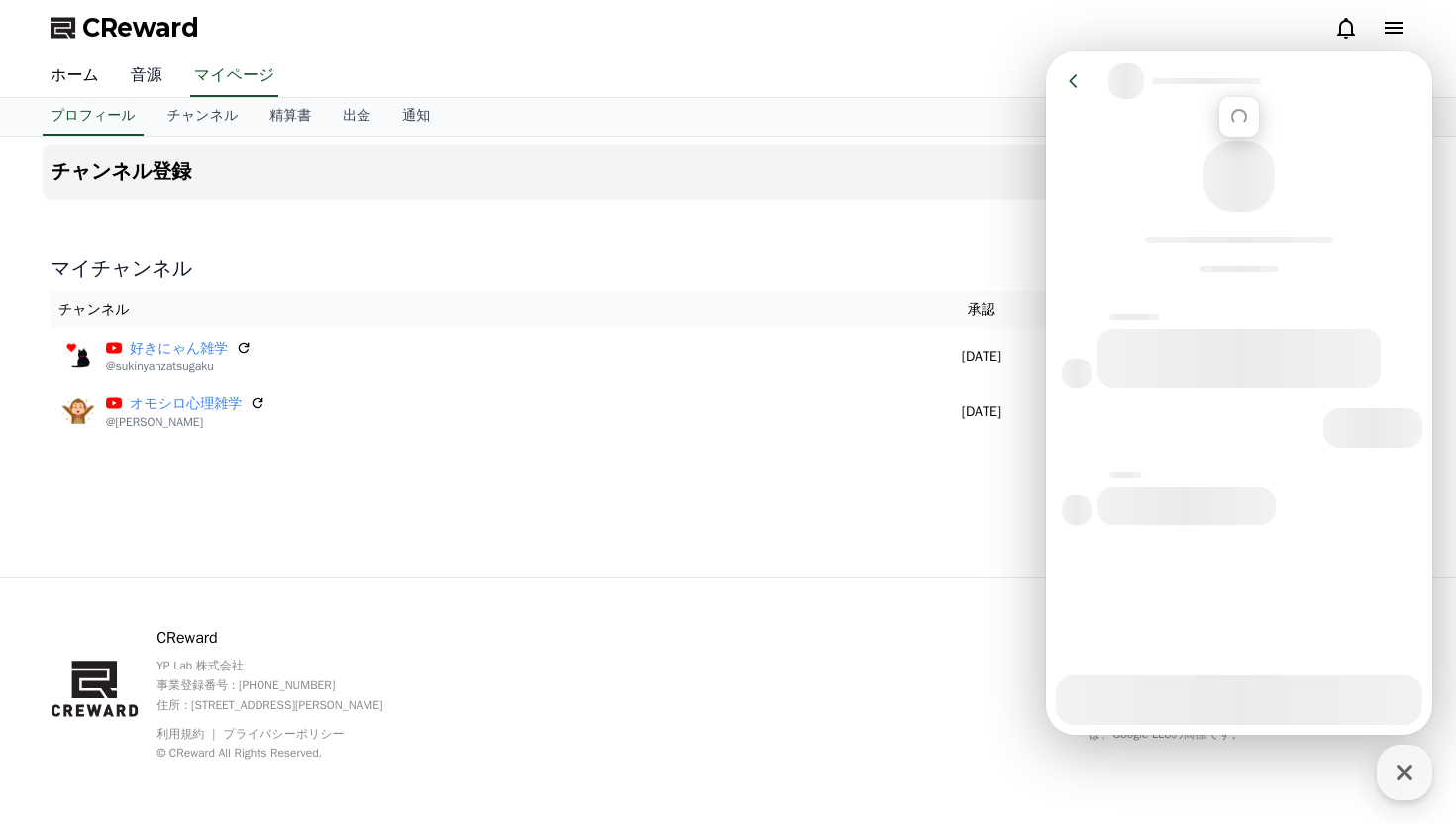 click on "音源" at bounding box center (147, 76) 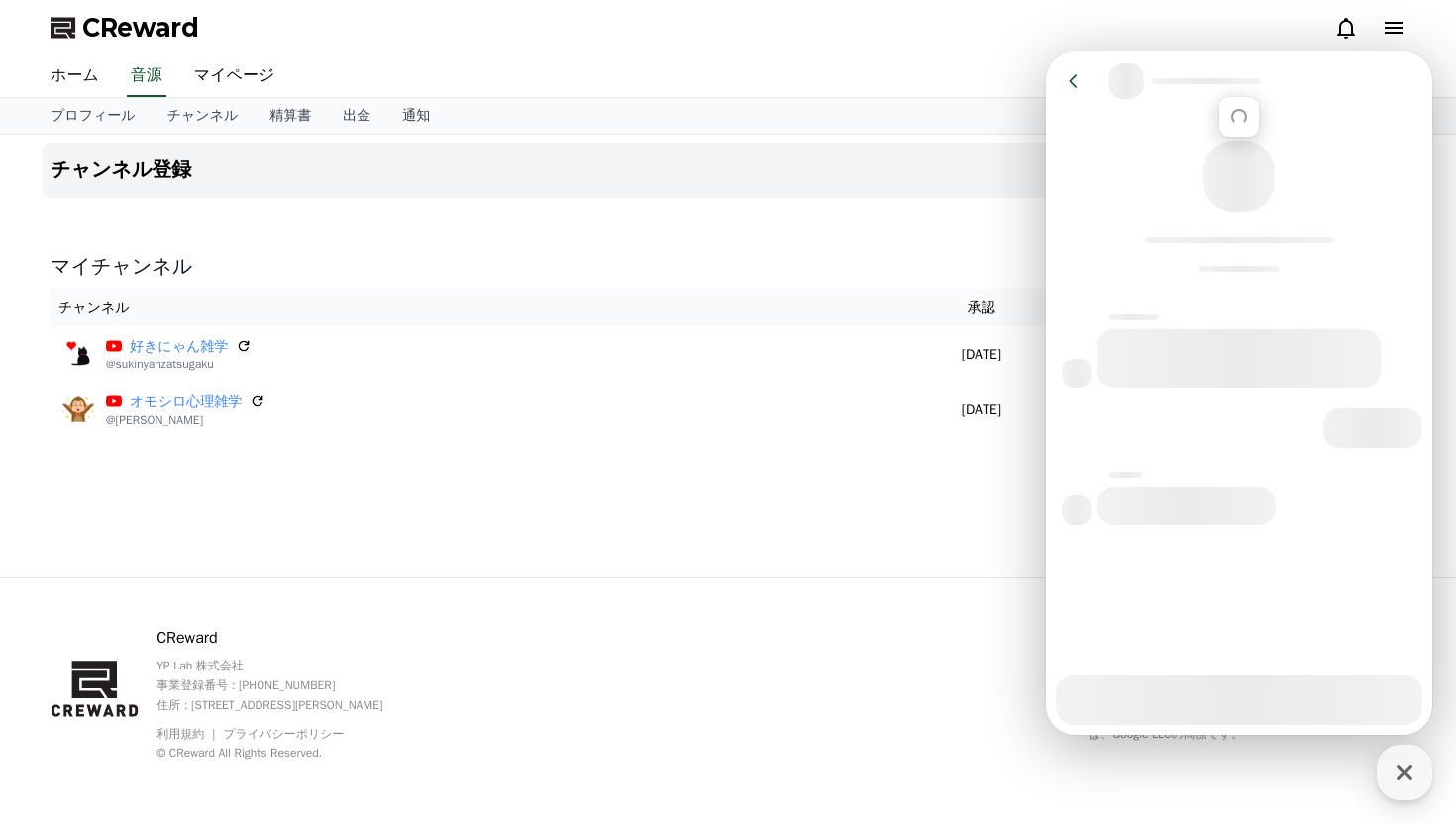 click on "ホーム" at bounding box center (74, 76) 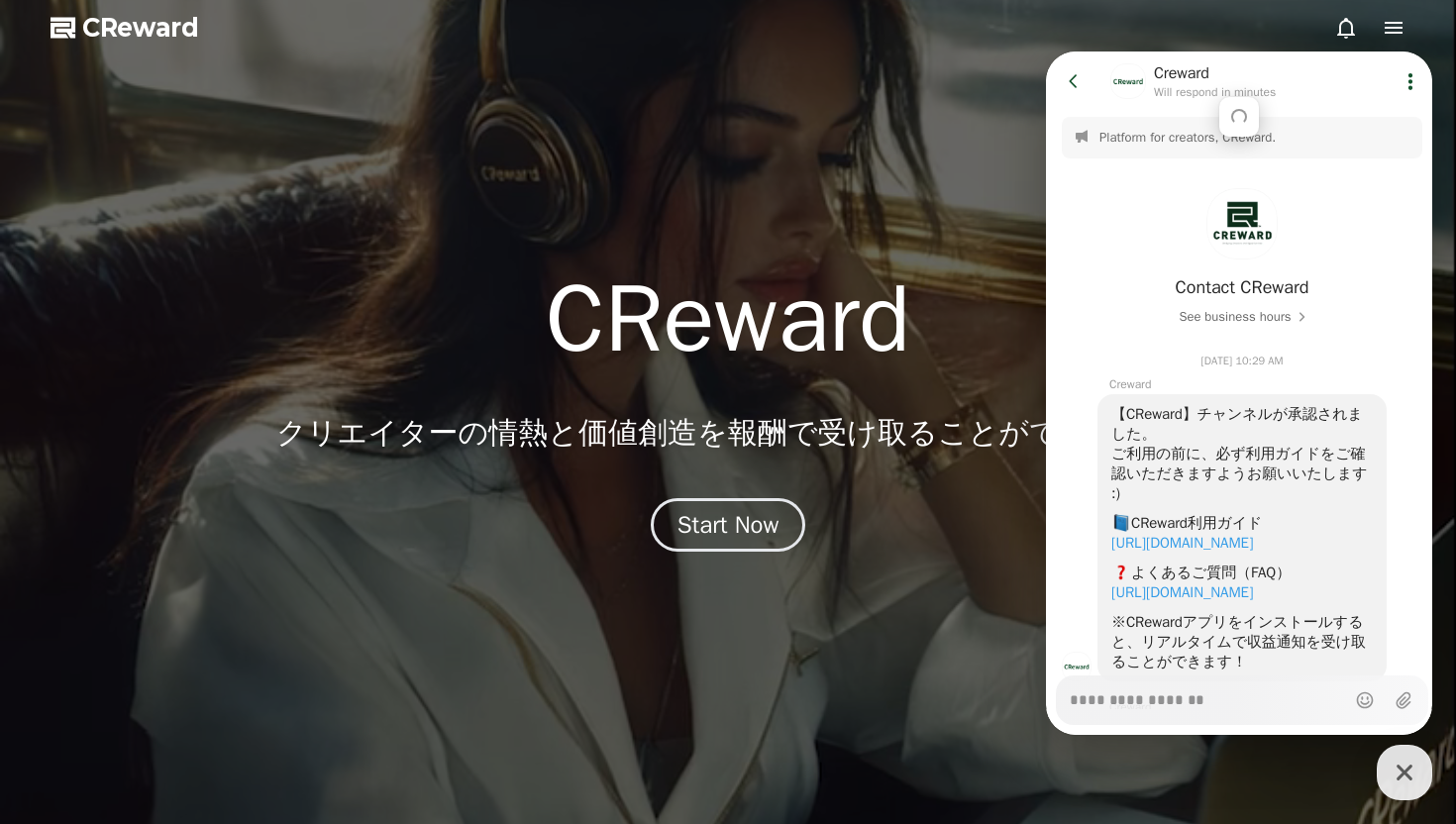 type on "*" 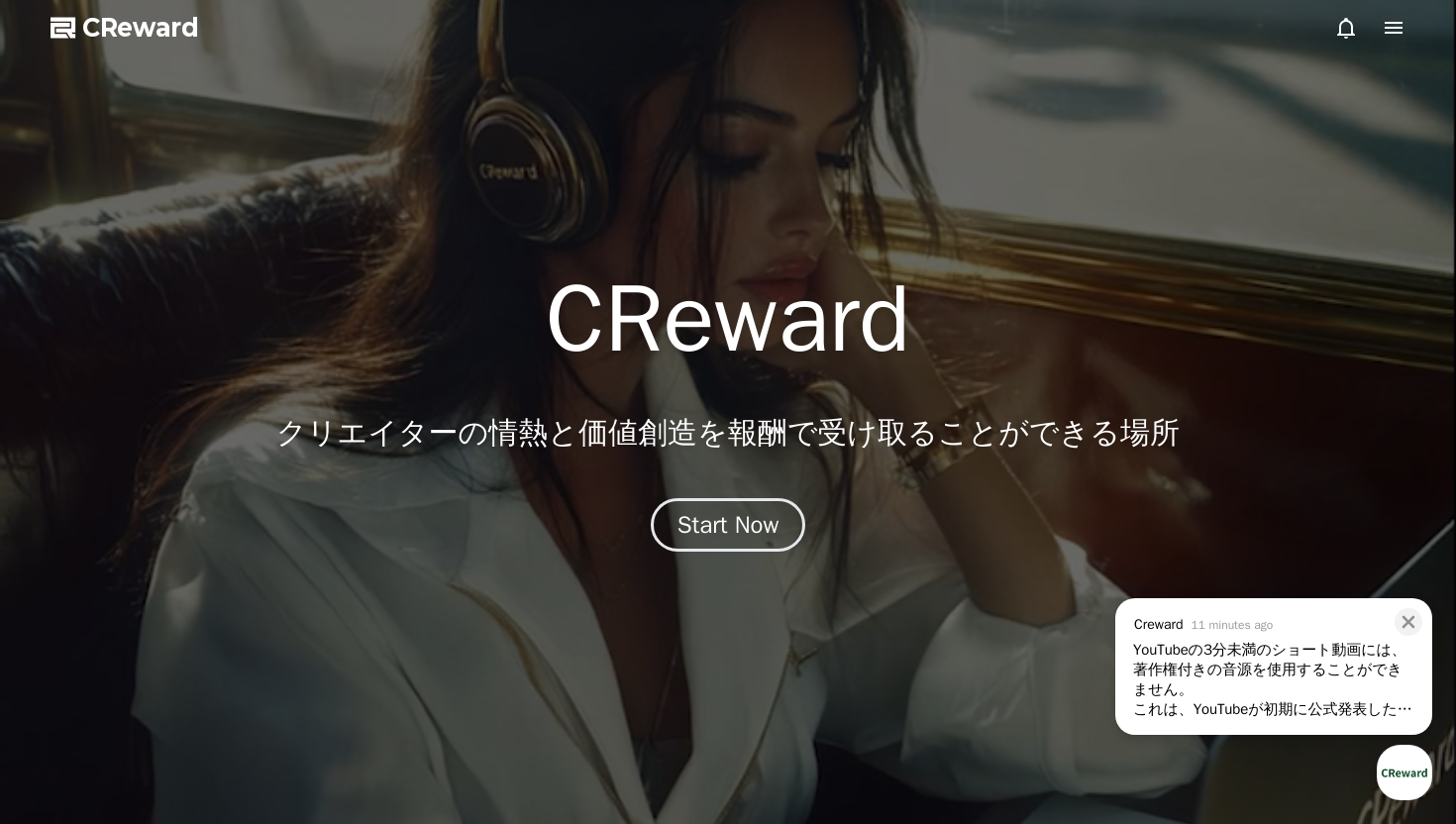 scroll, scrollTop: 0, scrollLeft: 0, axis: both 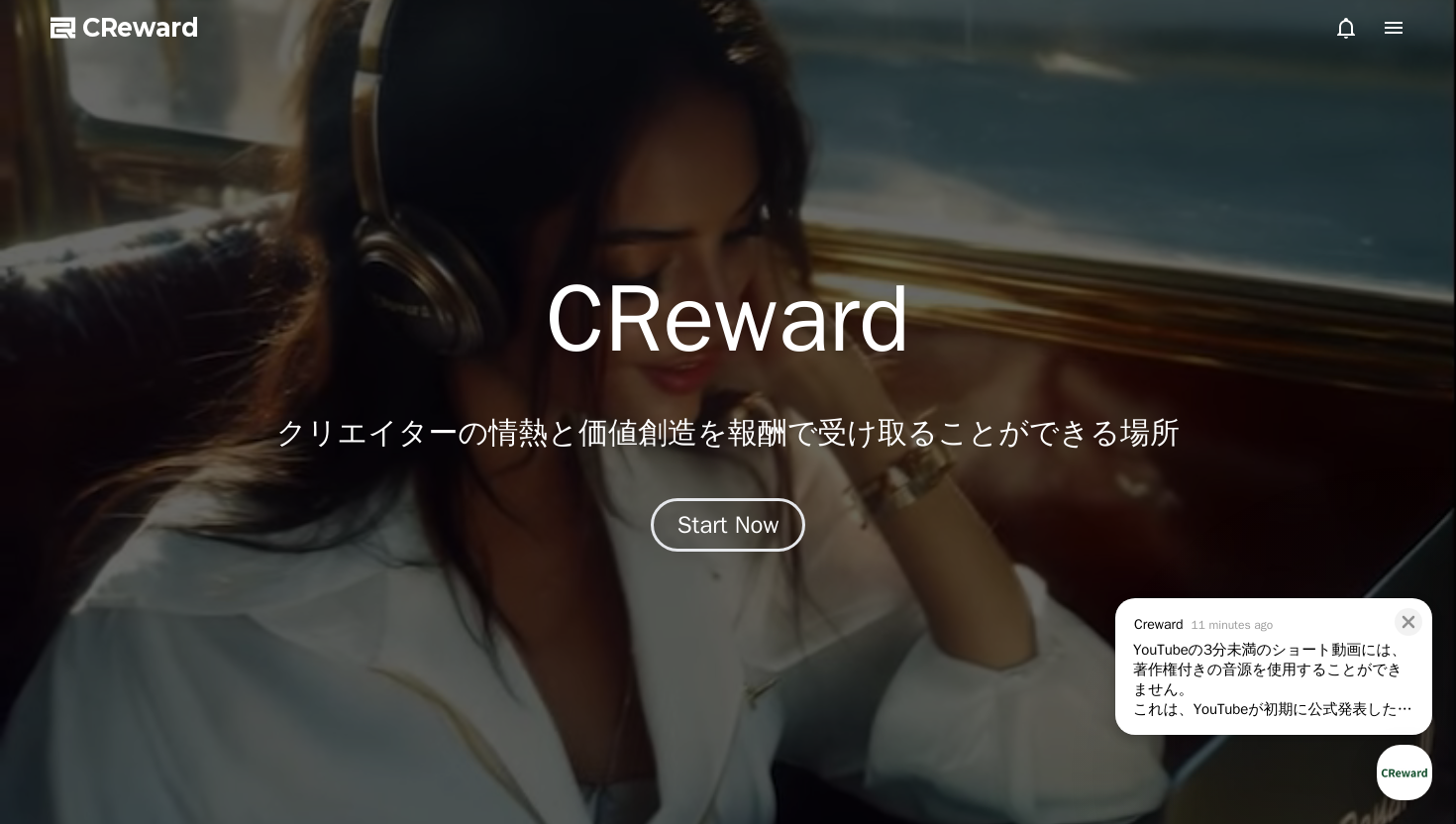 click 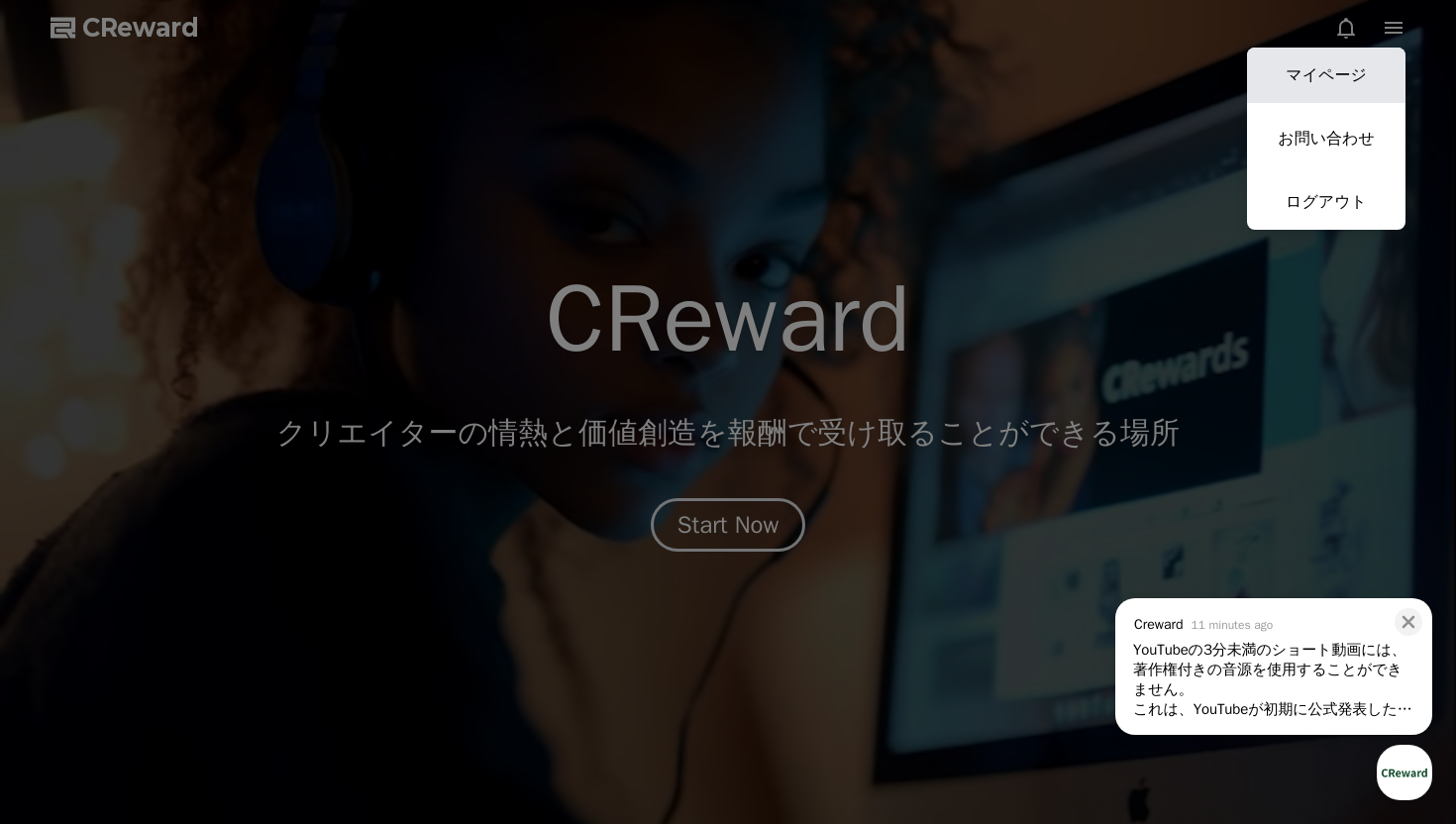 click on "マイページ" at bounding box center (1326, 75) 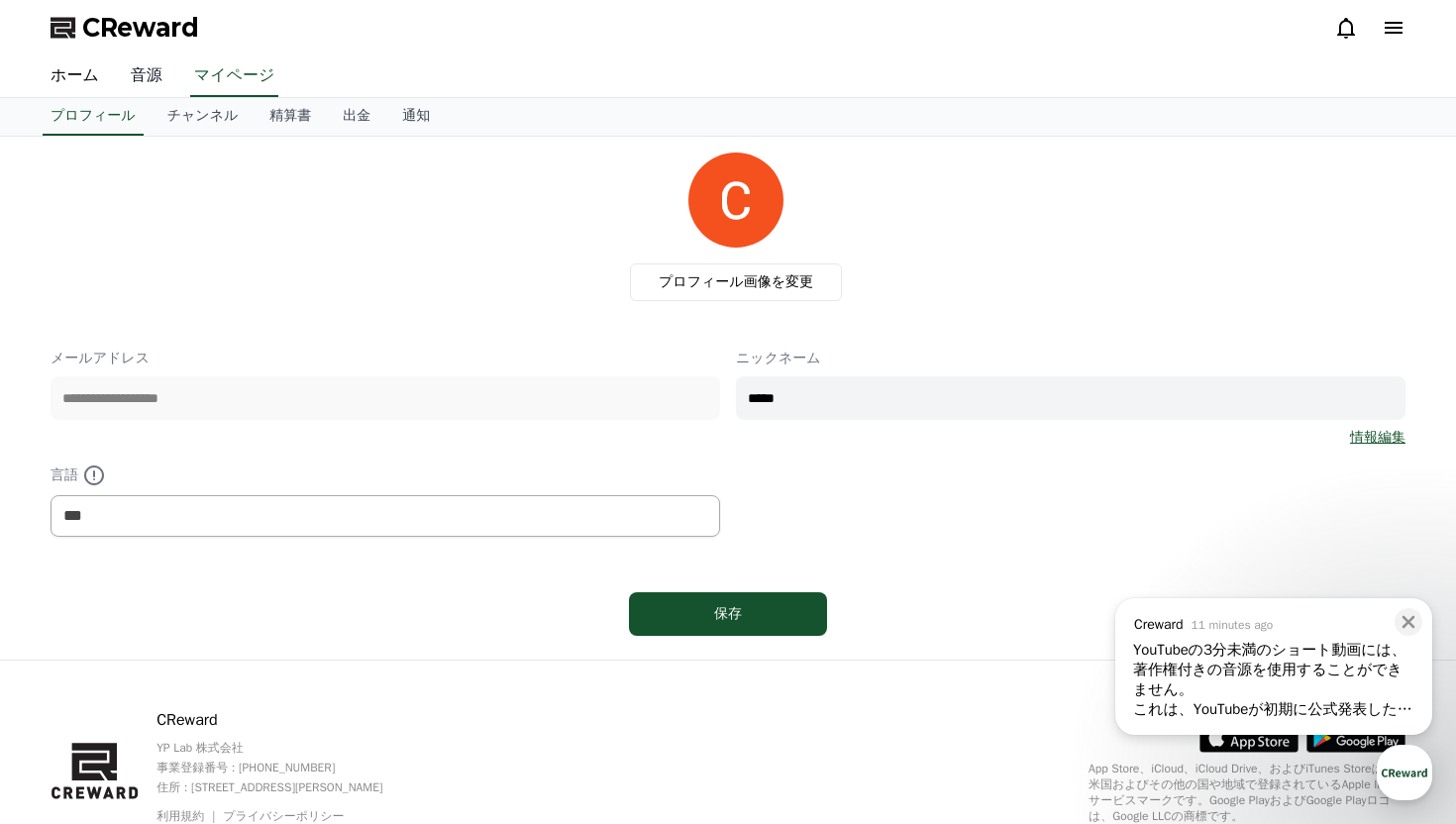 click on "音源" at bounding box center [147, 76] 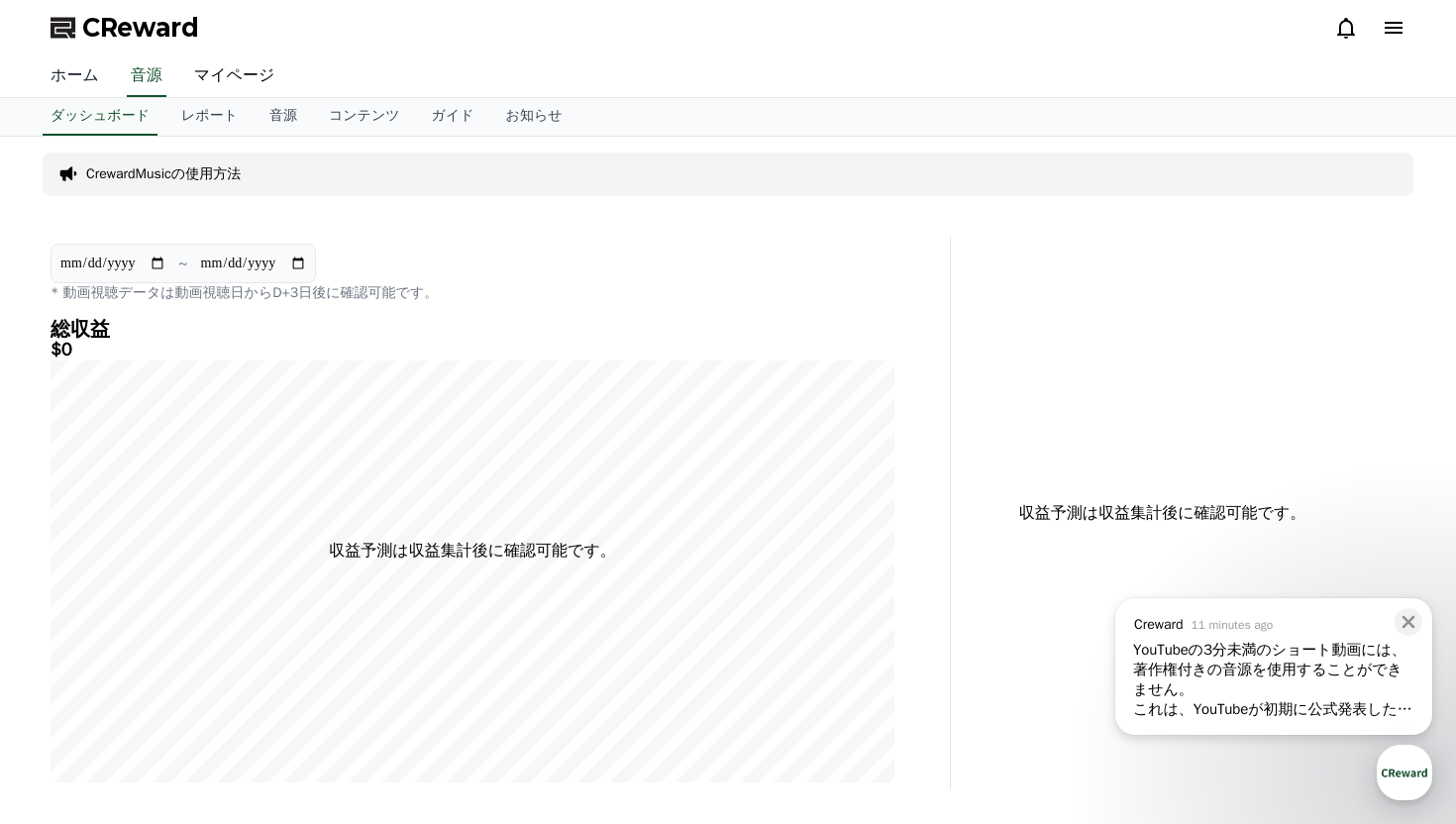 click on "ホーム" at bounding box center [74, 76] 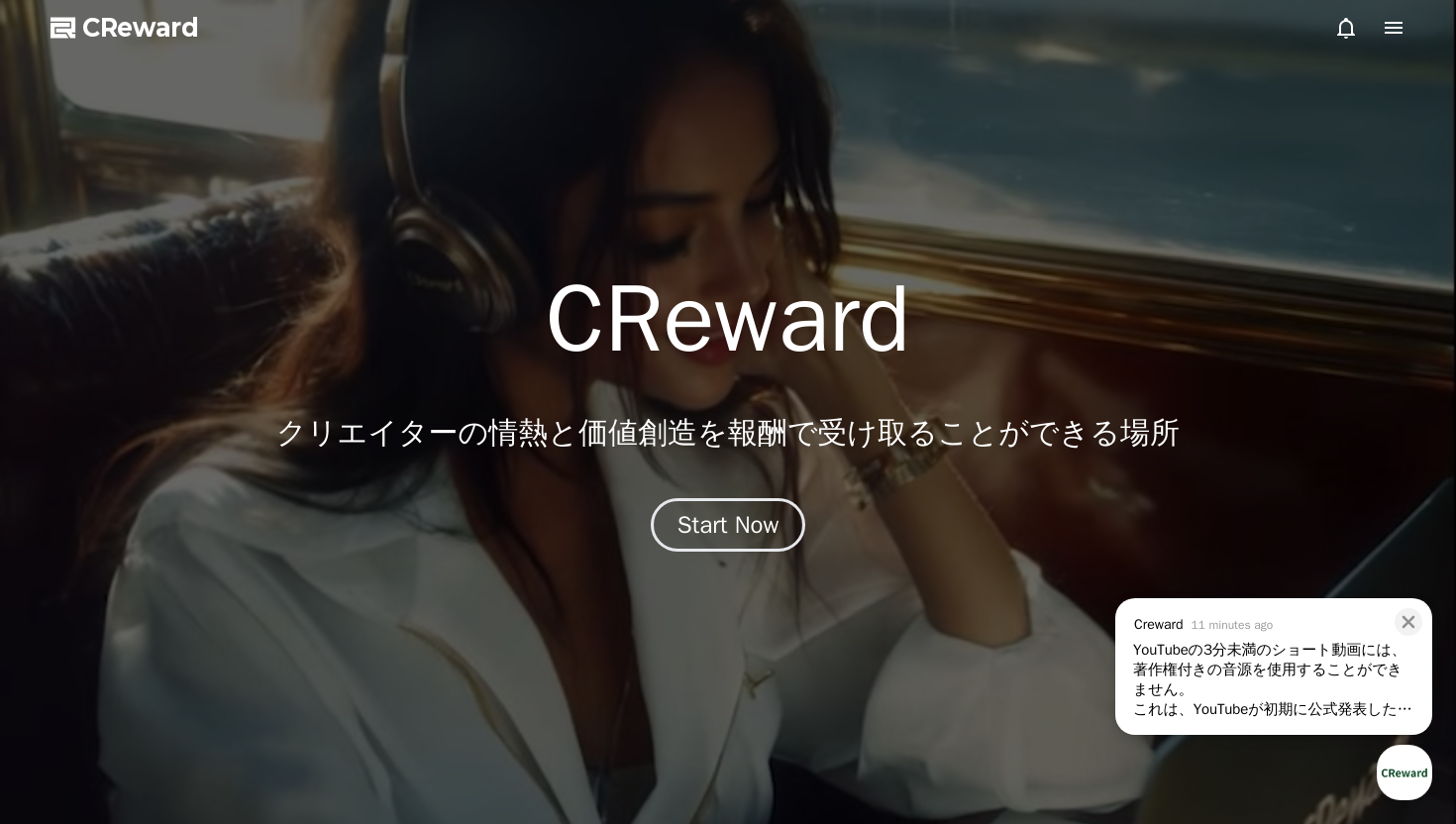 click 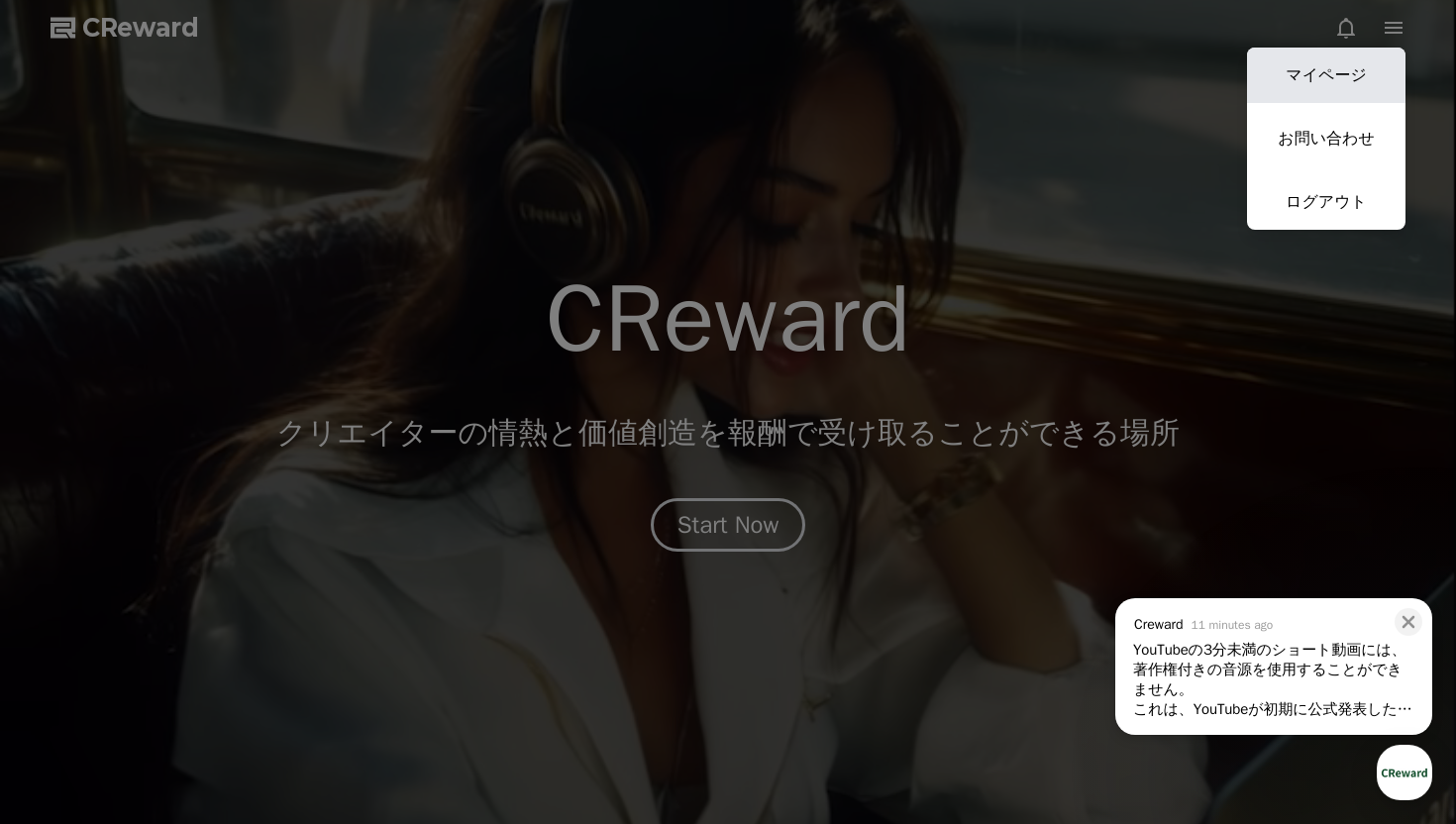 click on "マイページ" at bounding box center [1326, 75] 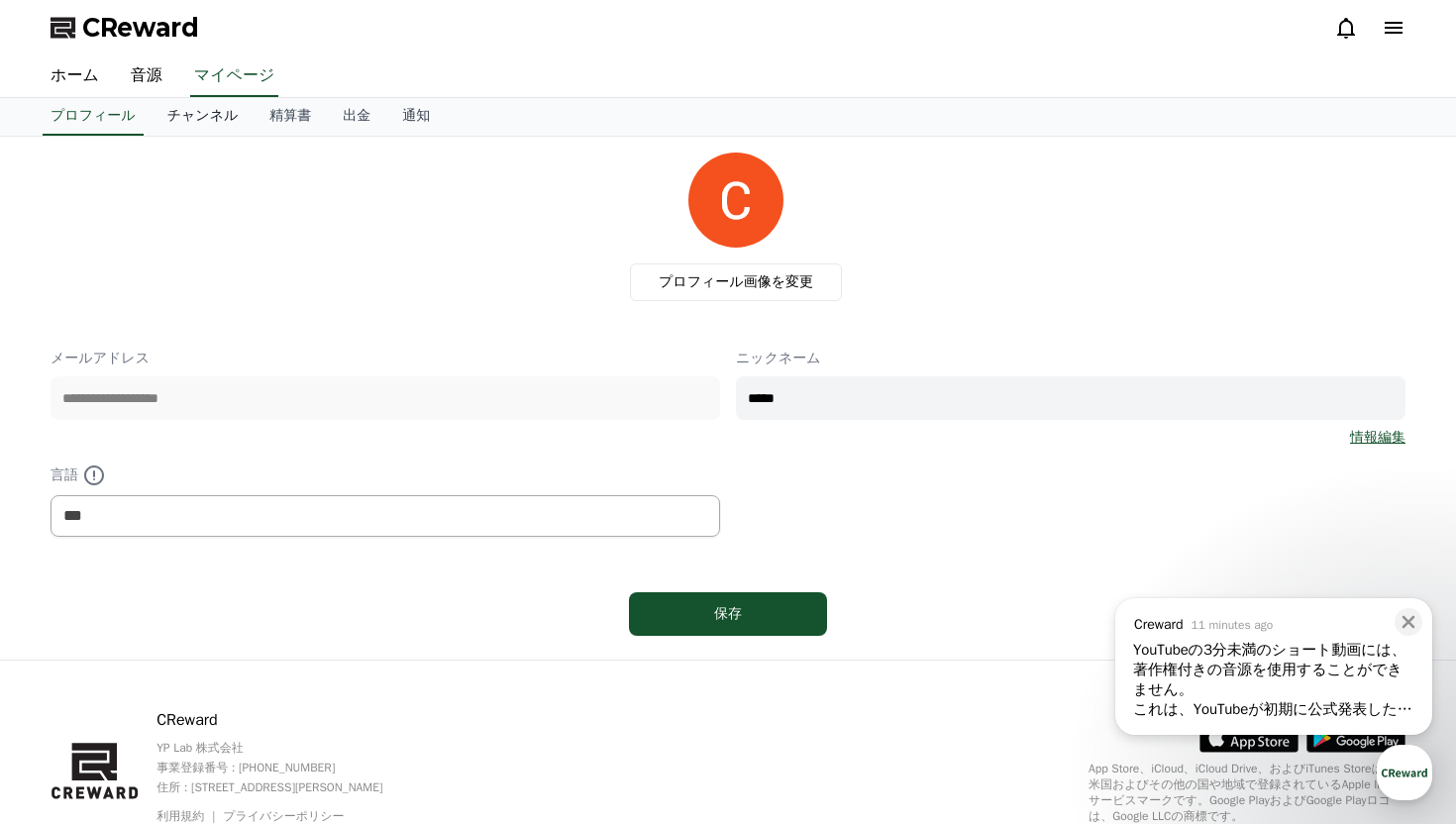 click on "チャンネル" at bounding box center [203, 117] 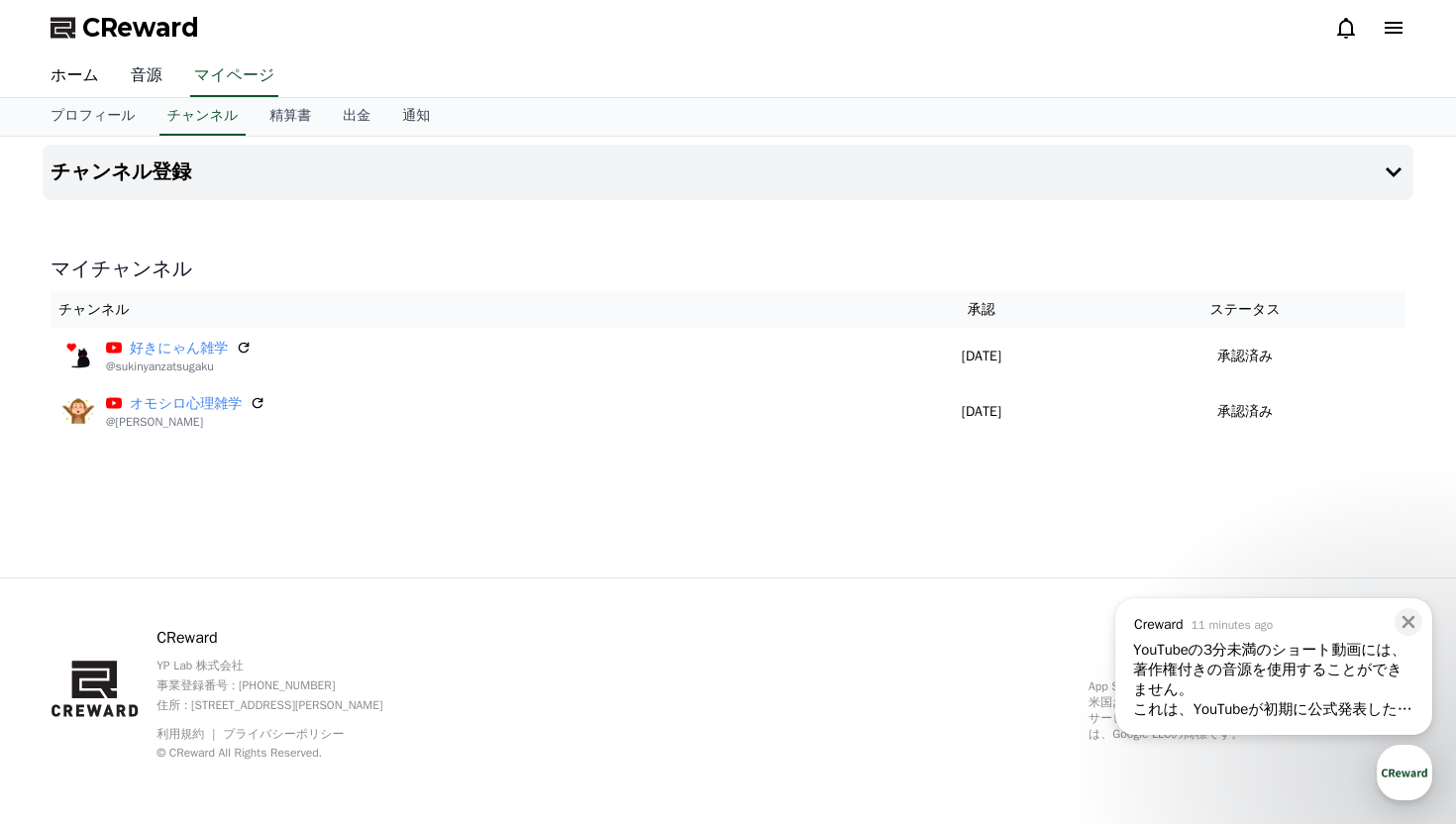 click on "音源" at bounding box center (147, 76) 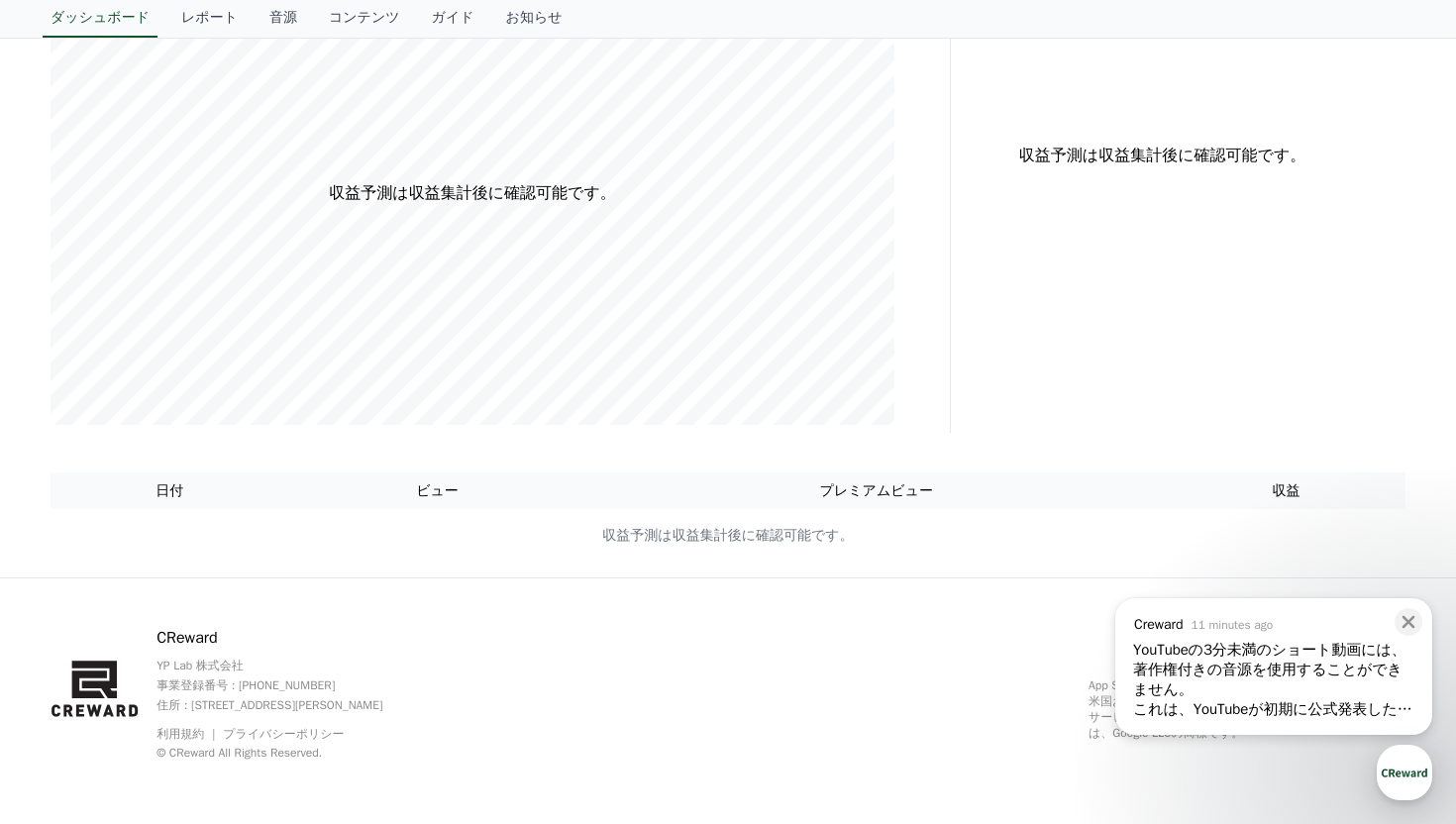 scroll, scrollTop: 0, scrollLeft: 0, axis: both 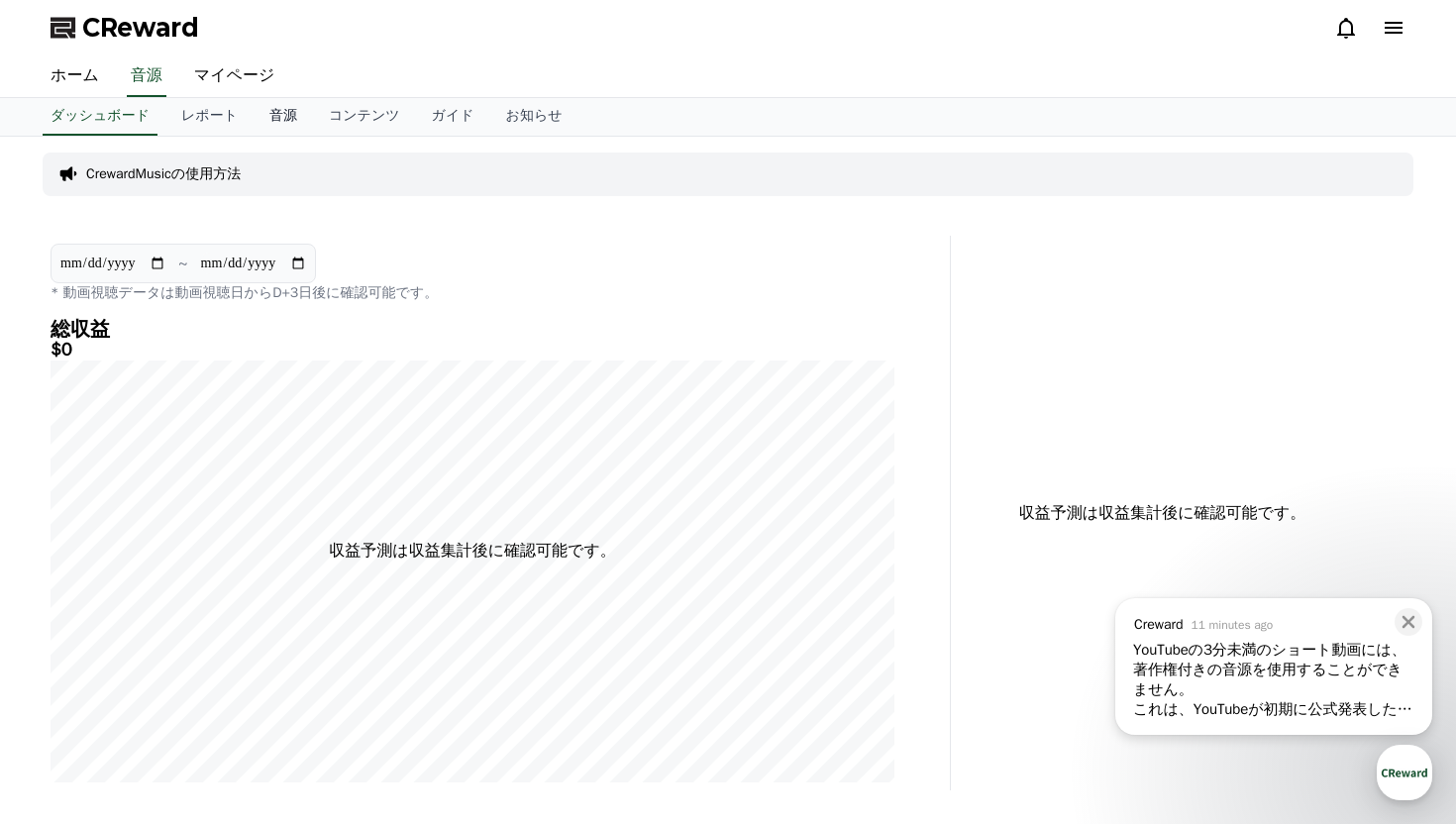 click on "音源" at bounding box center (283, 117) 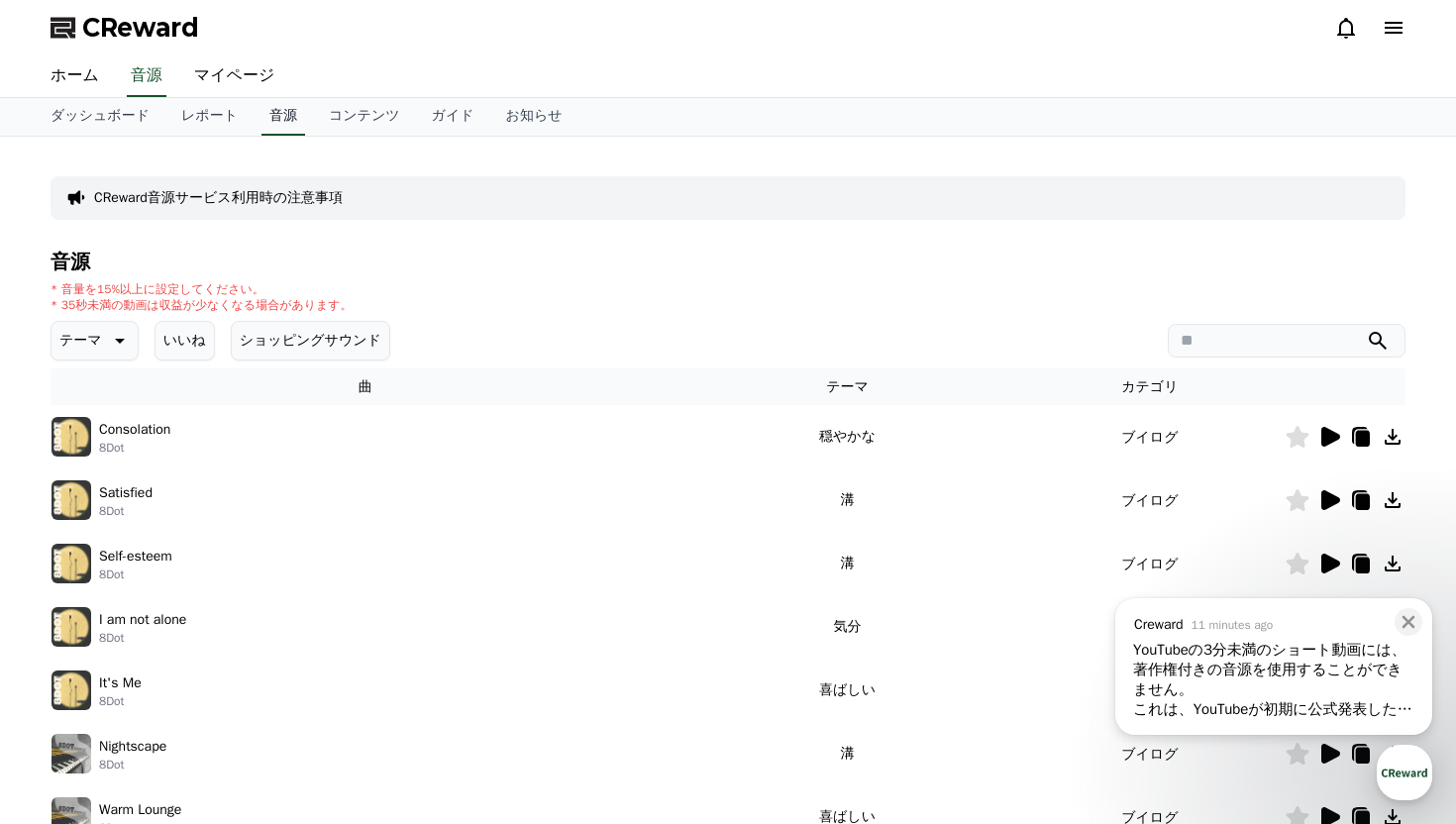 click on "音源" at bounding box center (283, 117) 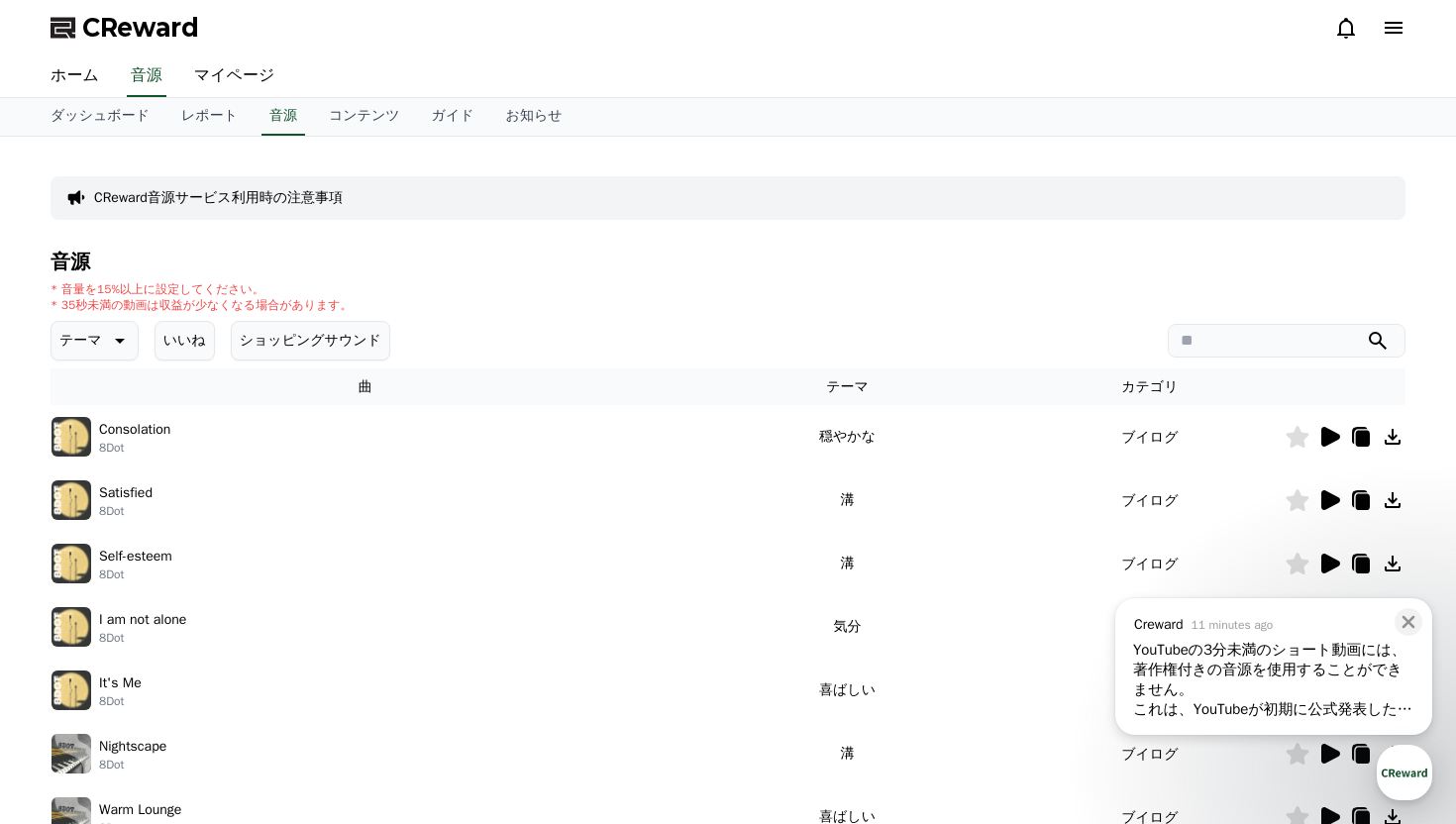 click on "いいね" at bounding box center (184, 341) 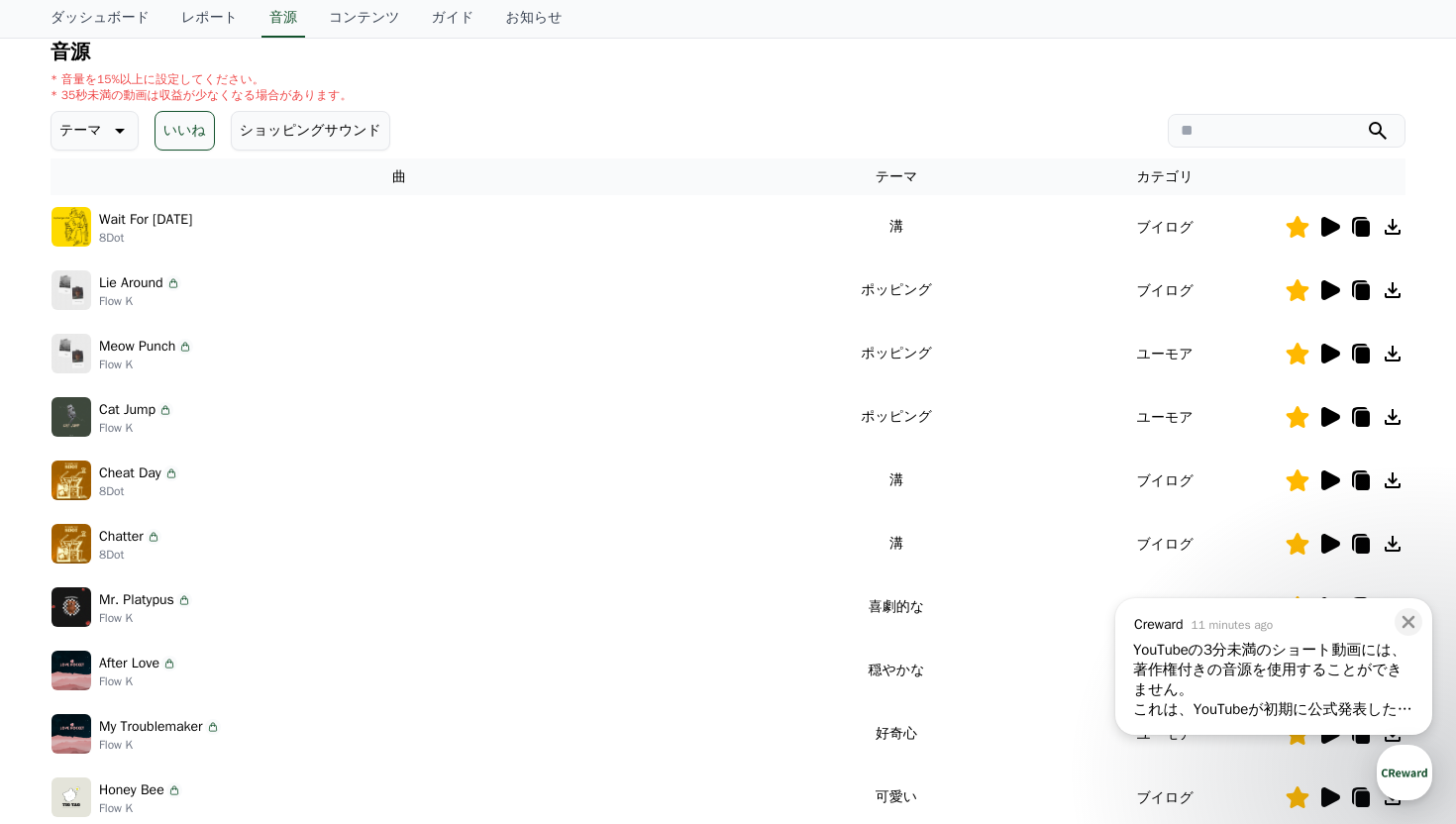 scroll, scrollTop: 230, scrollLeft: 0, axis: vertical 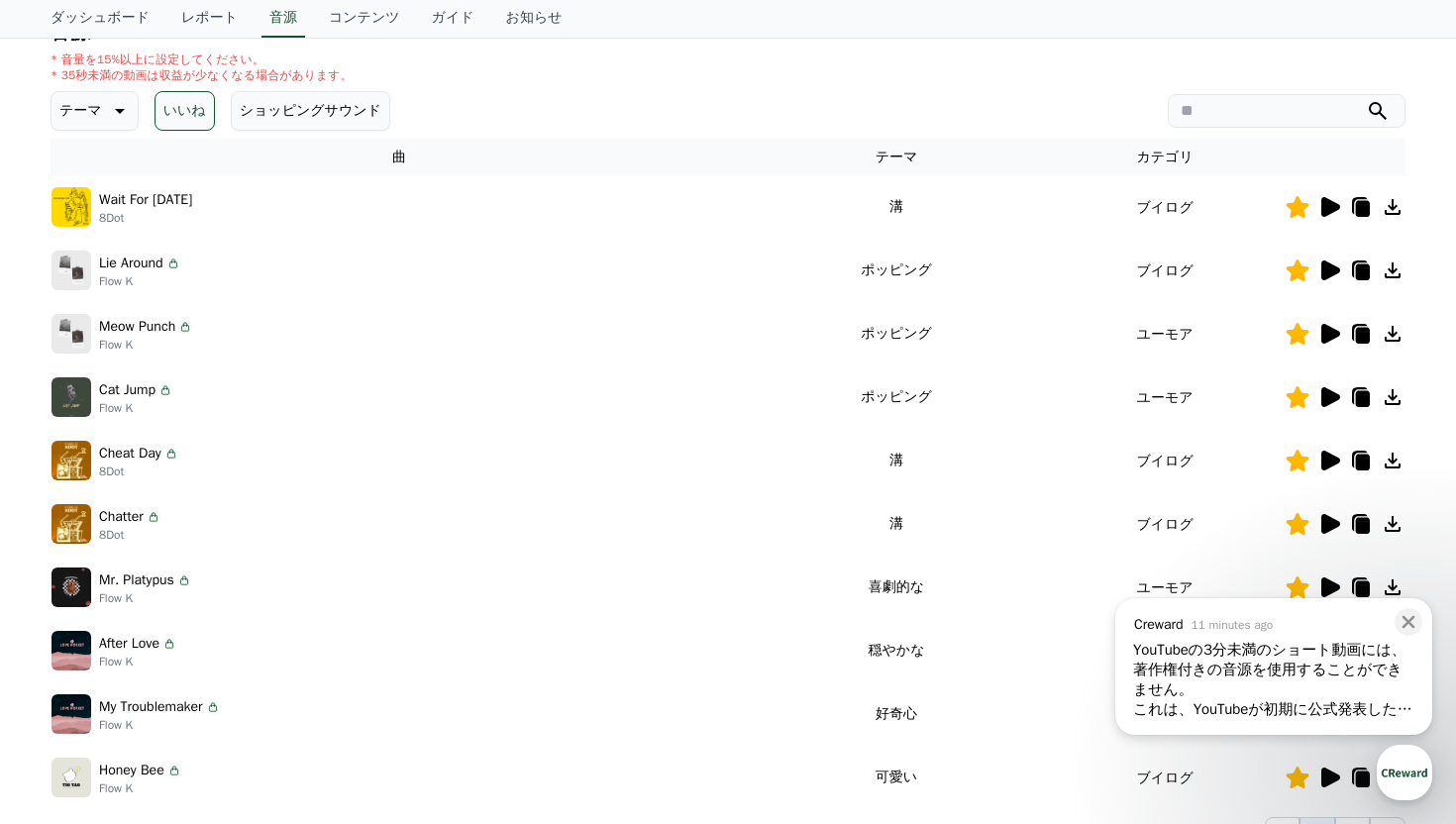 click 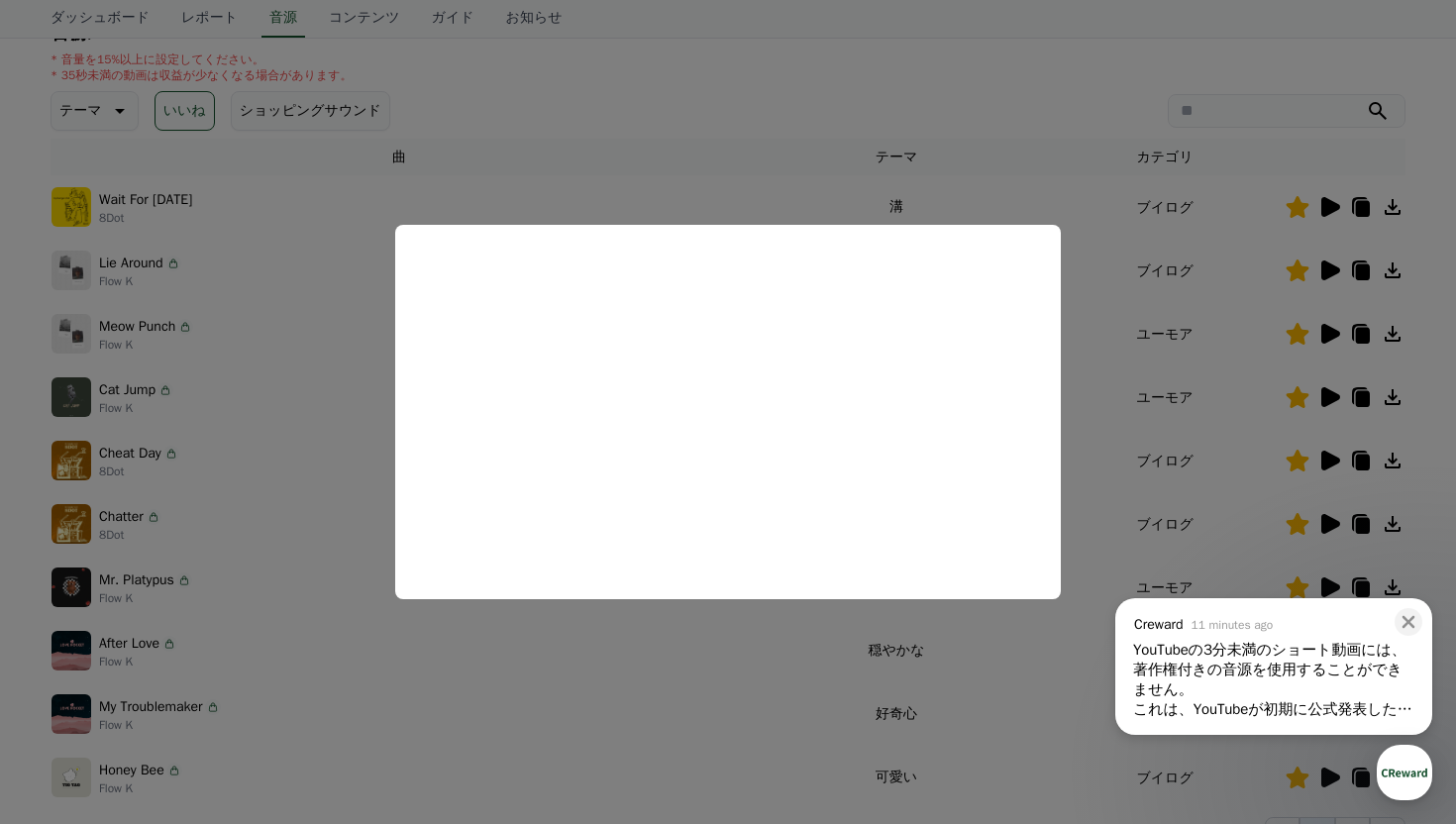 click at bounding box center [728, 412] 